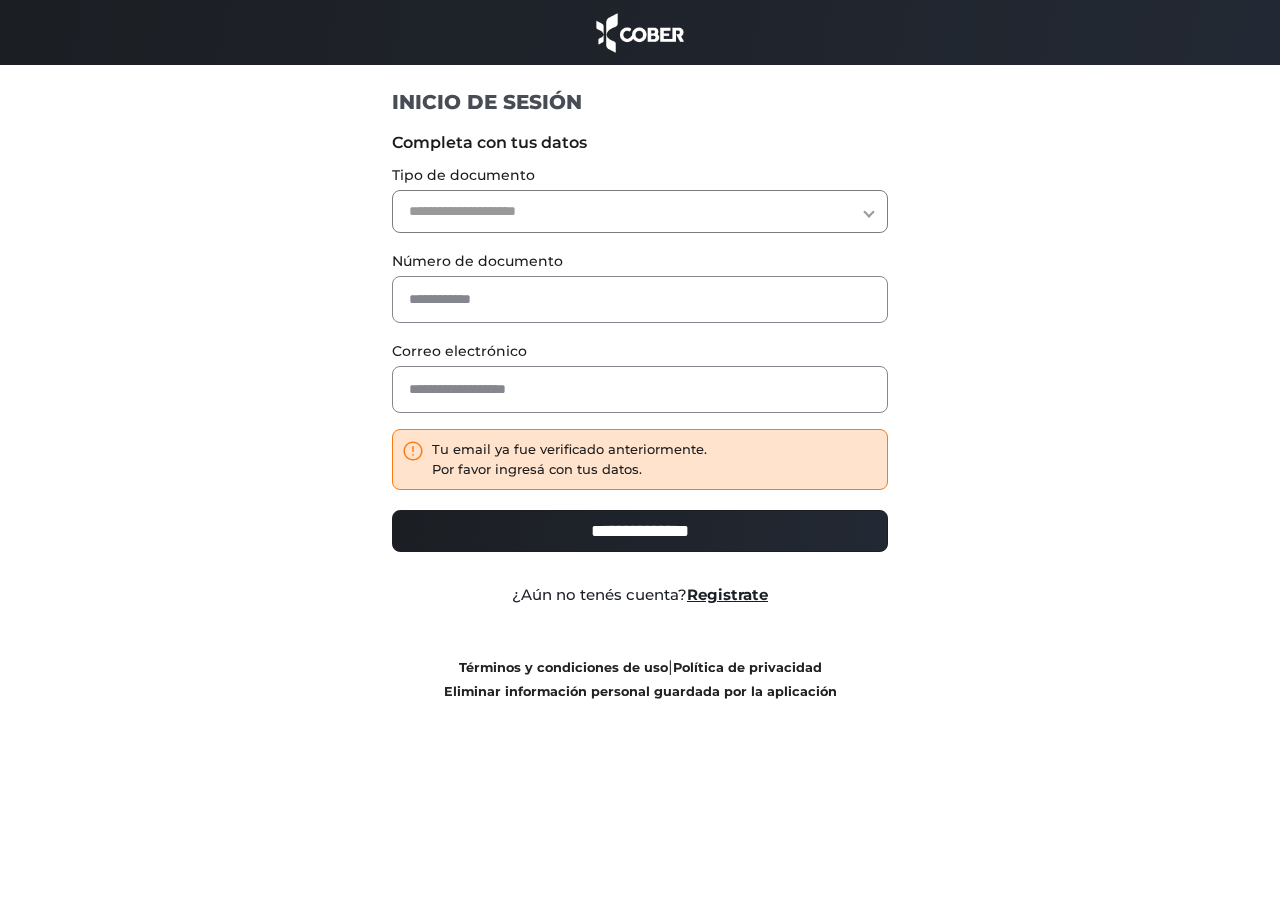 scroll, scrollTop: 0, scrollLeft: 0, axis: both 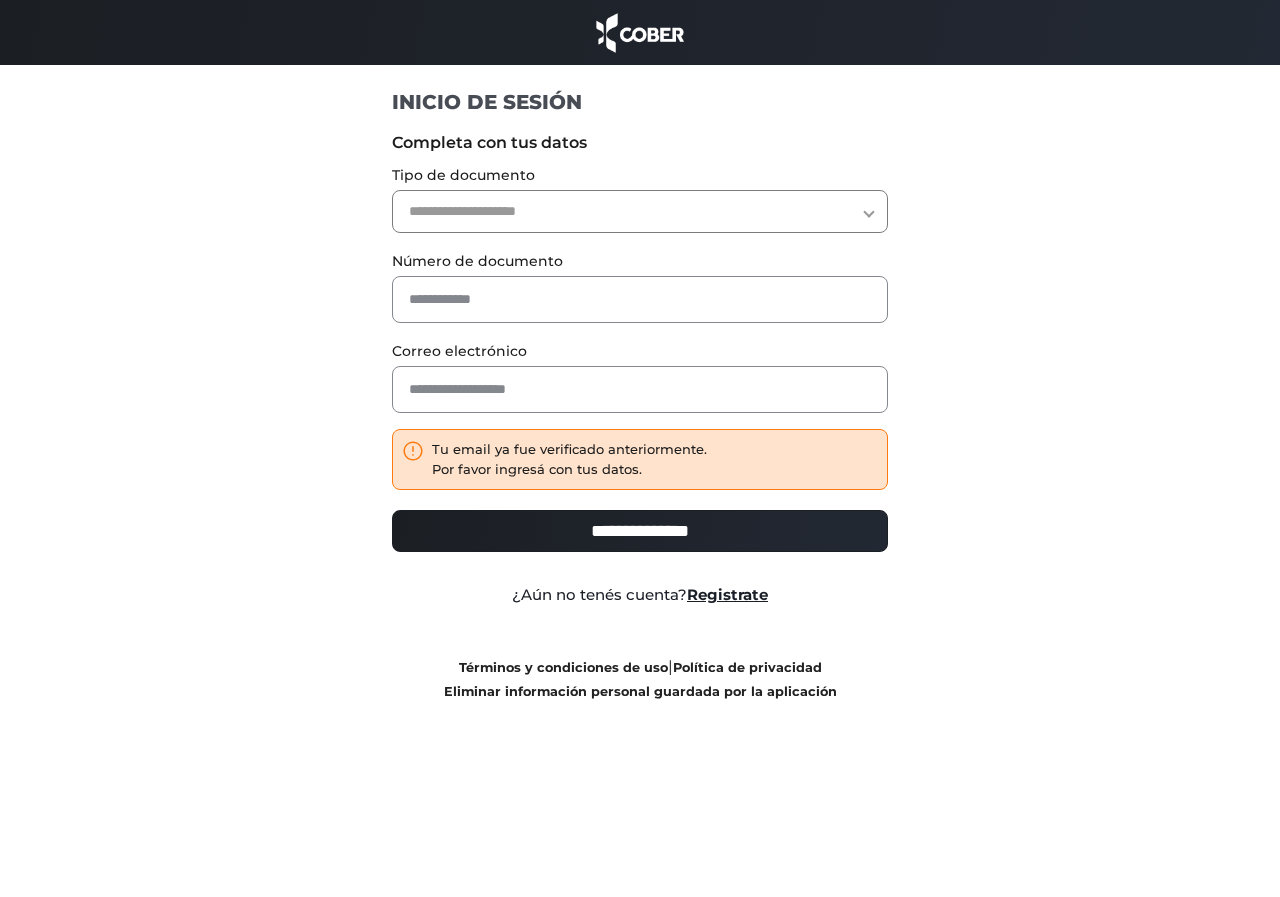click on "**********" at bounding box center [640, 211] 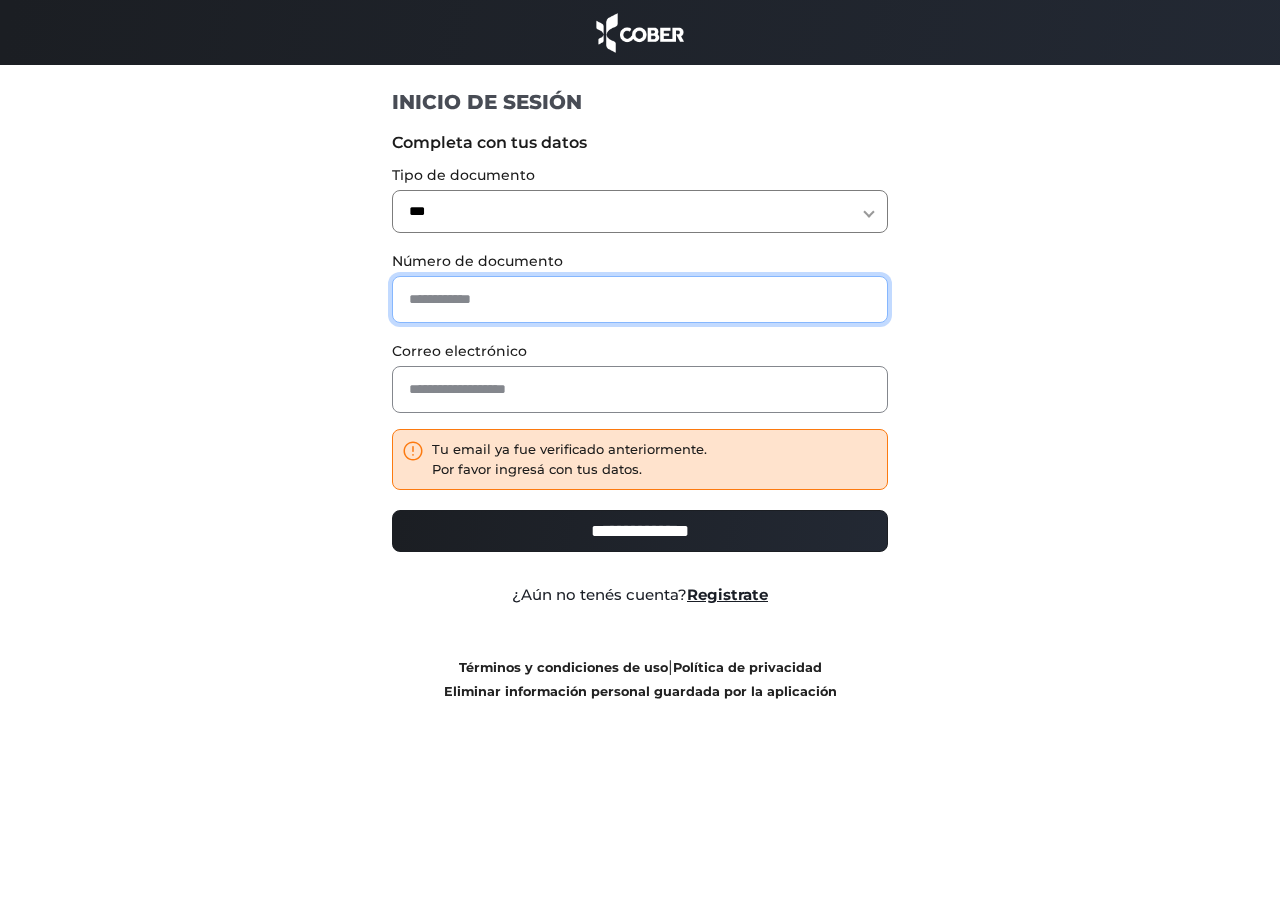 click at bounding box center (640, 299) 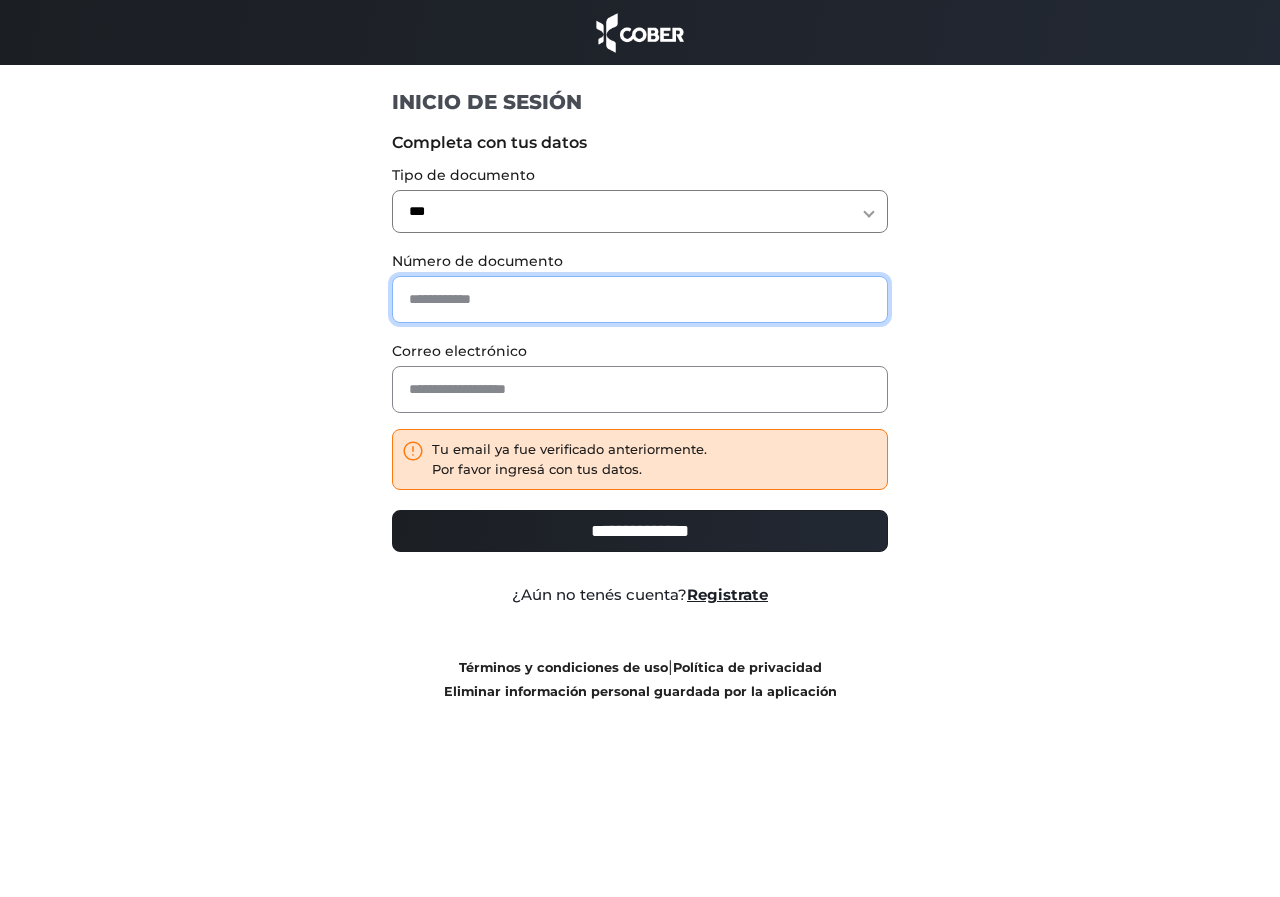 type on "********" 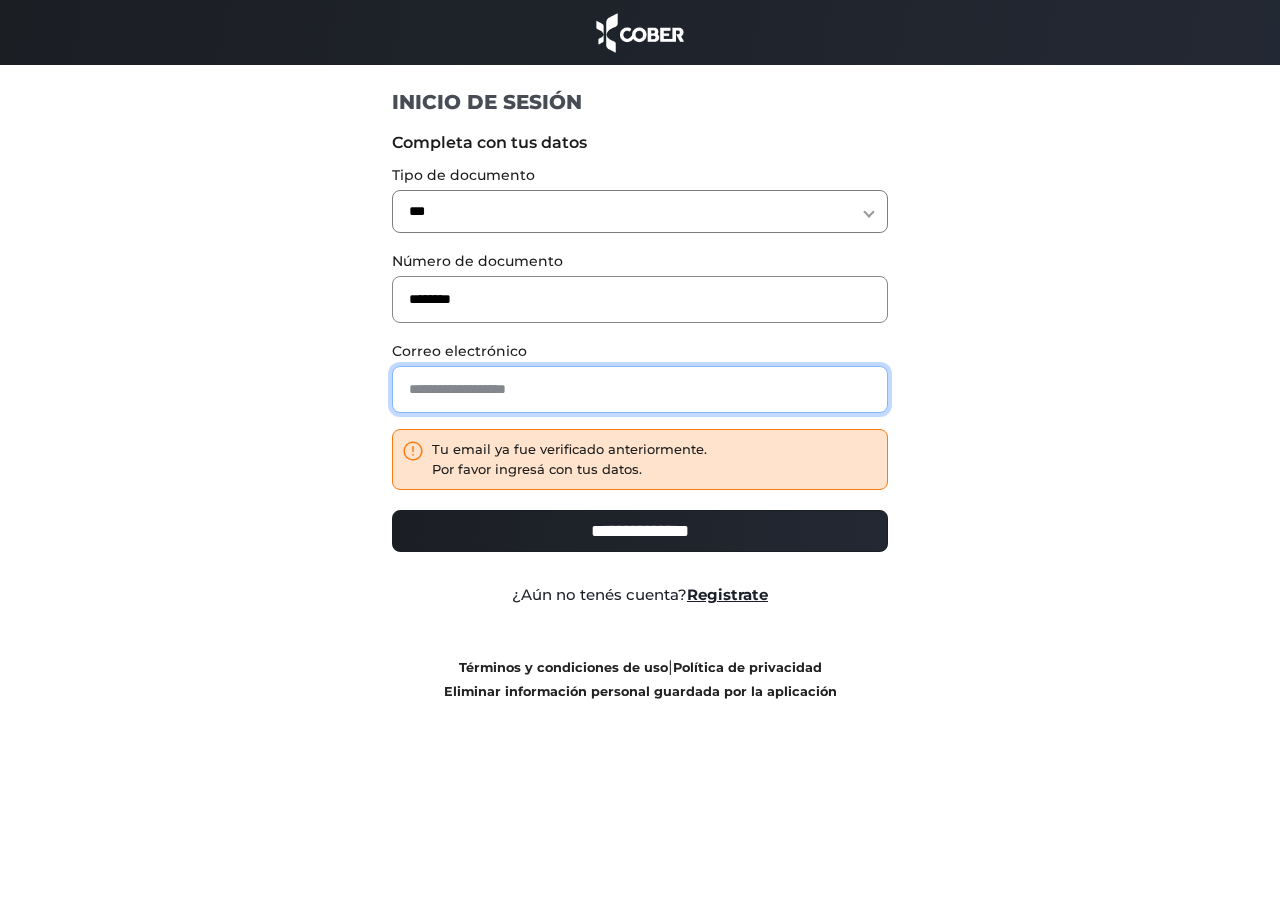 click at bounding box center (640, 389) 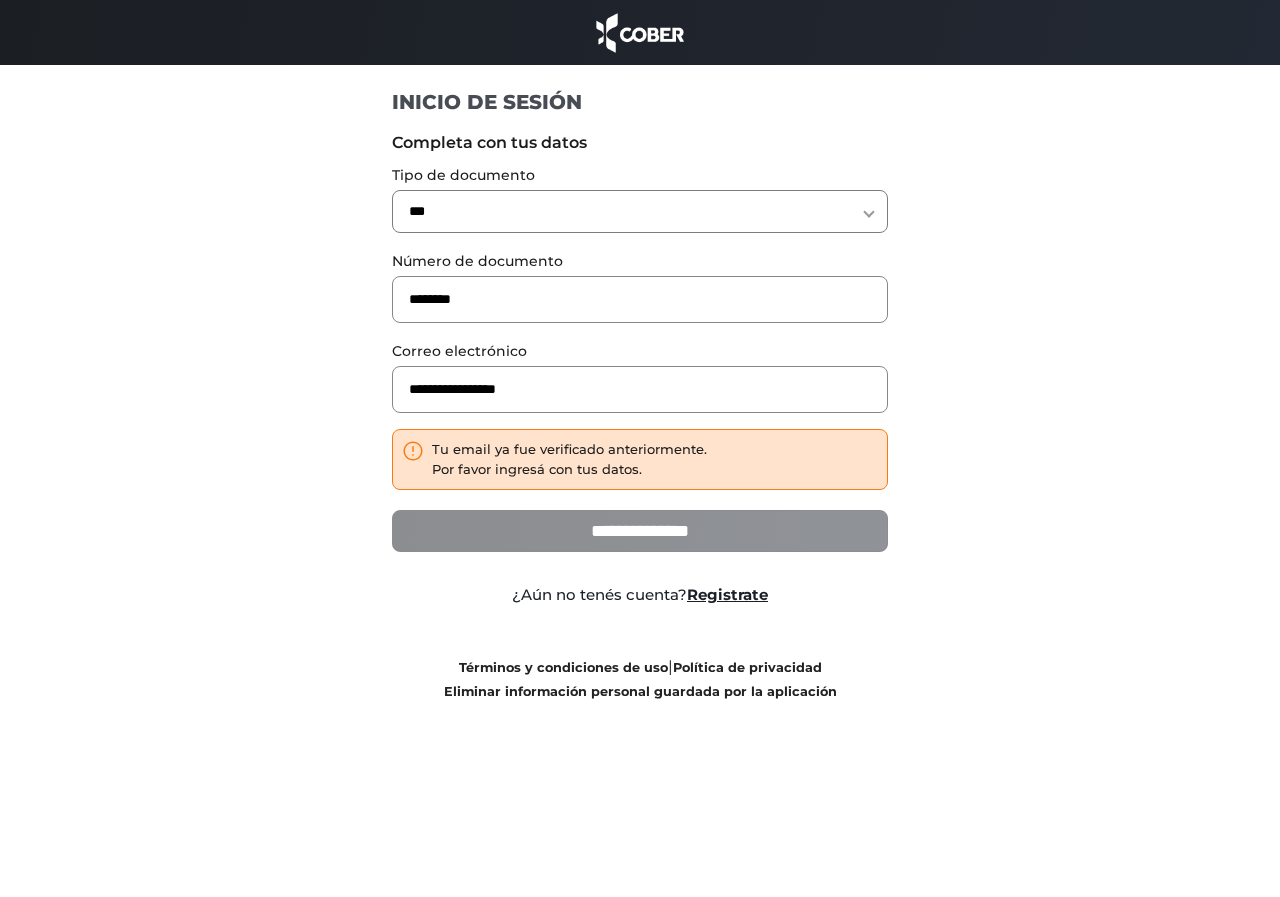 click on "**********" at bounding box center [640, 531] 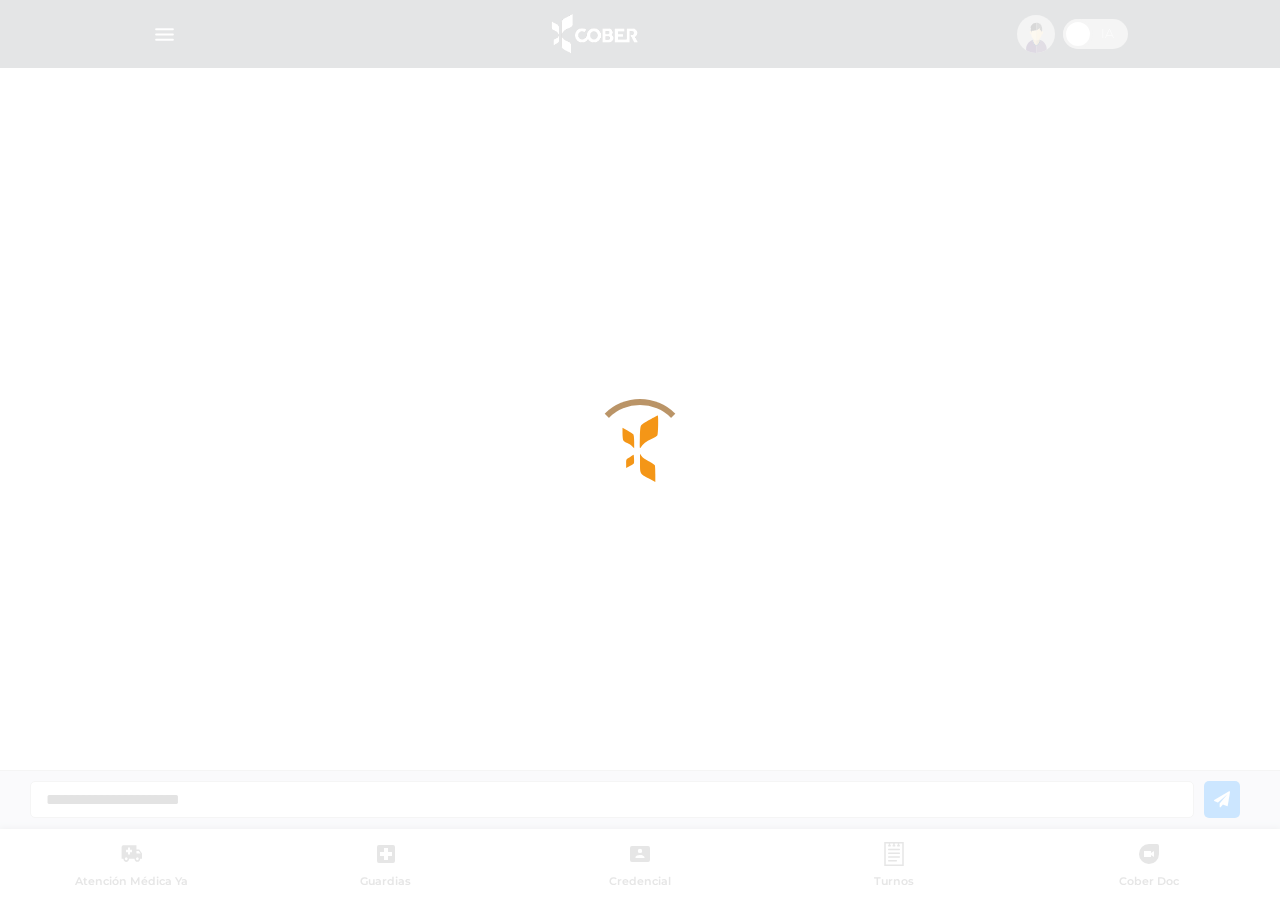scroll, scrollTop: 0, scrollLeft: 0, axis: both 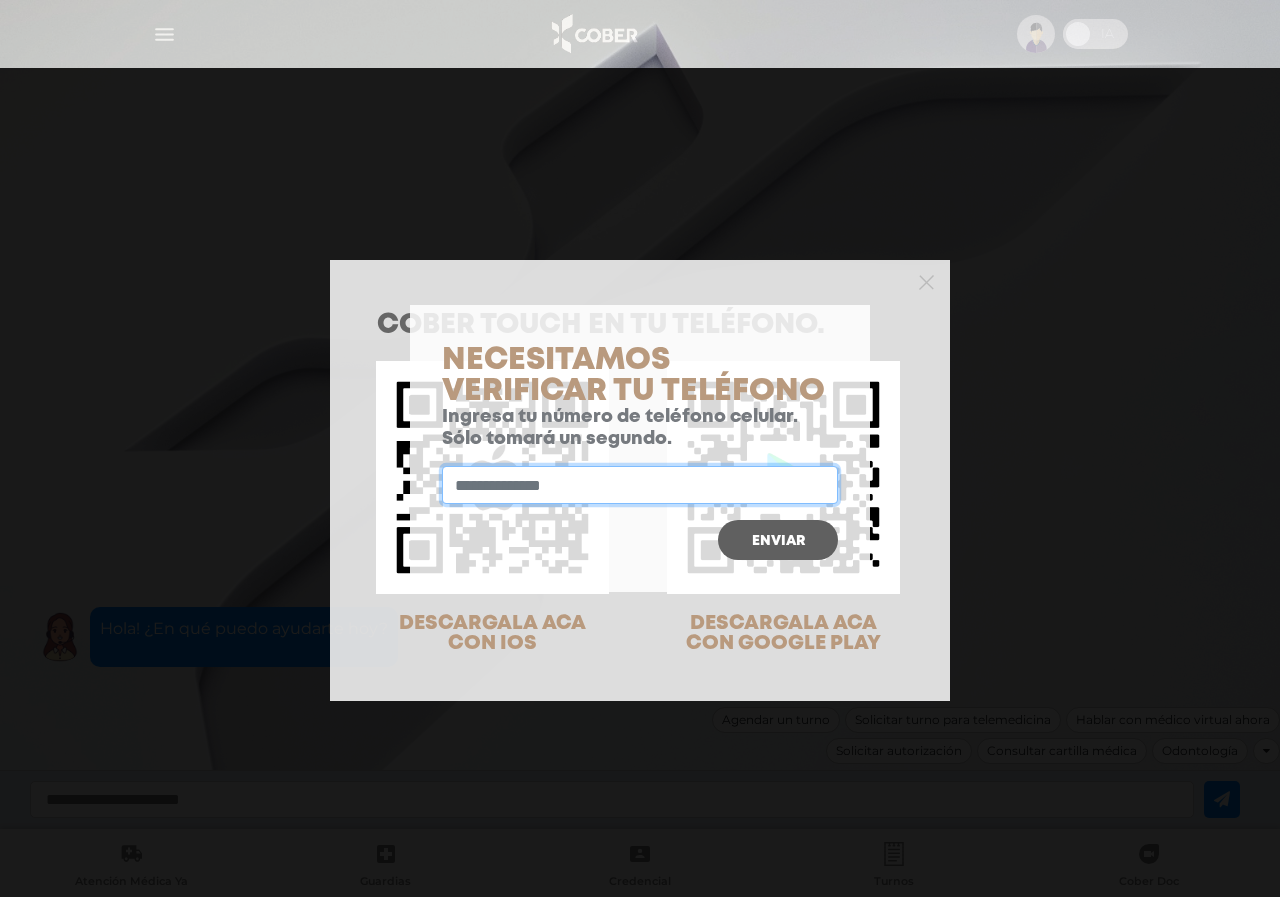 click at bounding box center (640, 485) 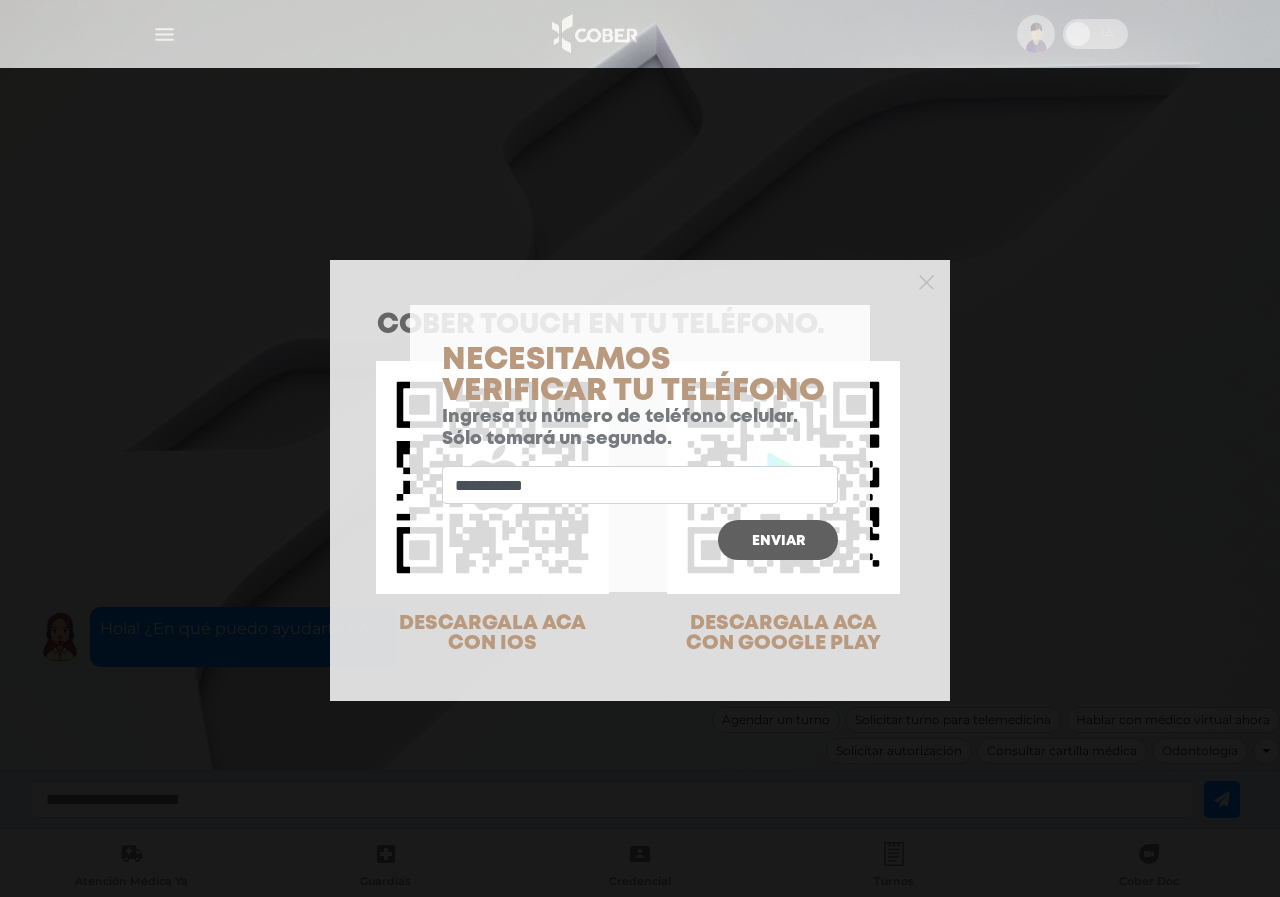 click on "Enviar" at bounding box center [778, 541] 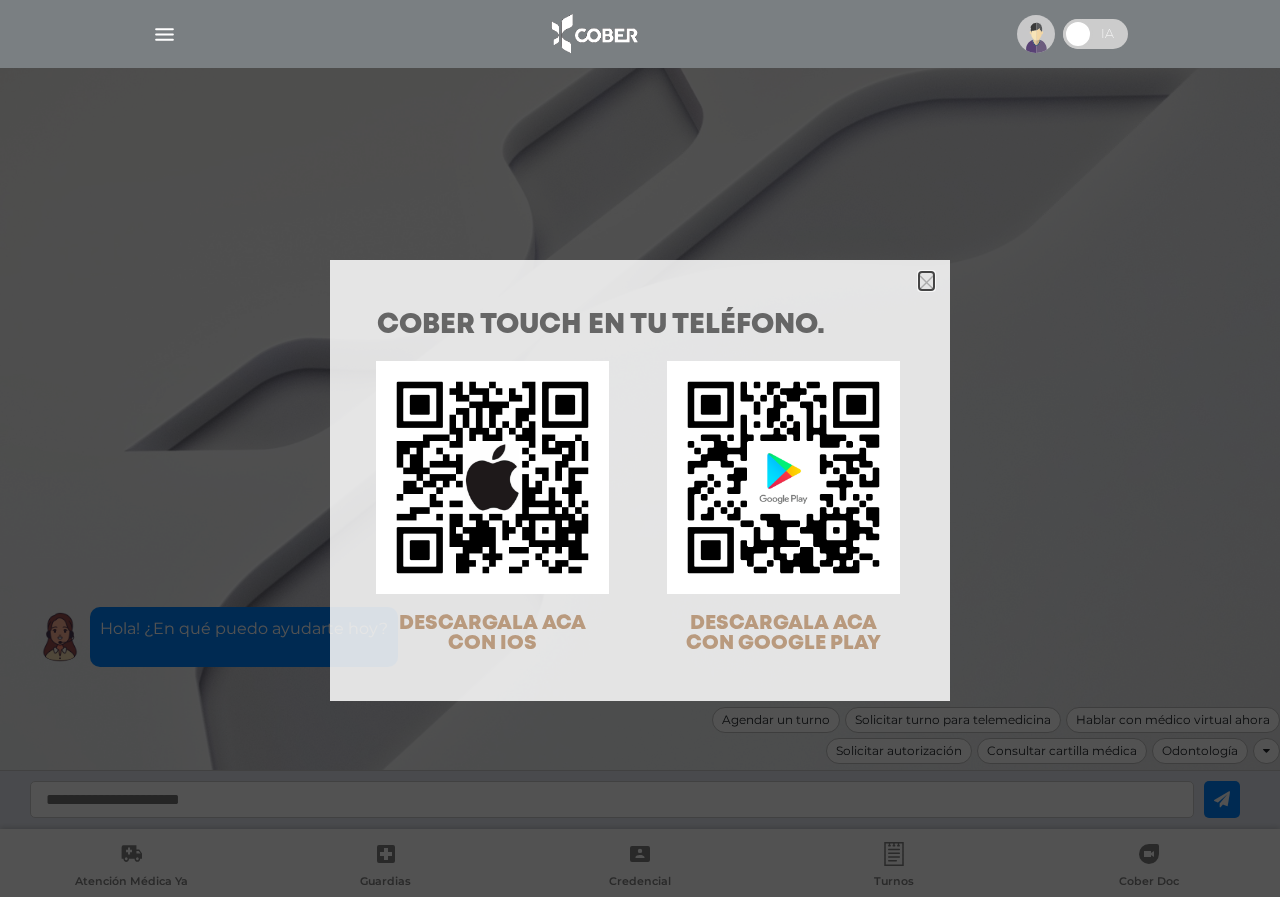 click 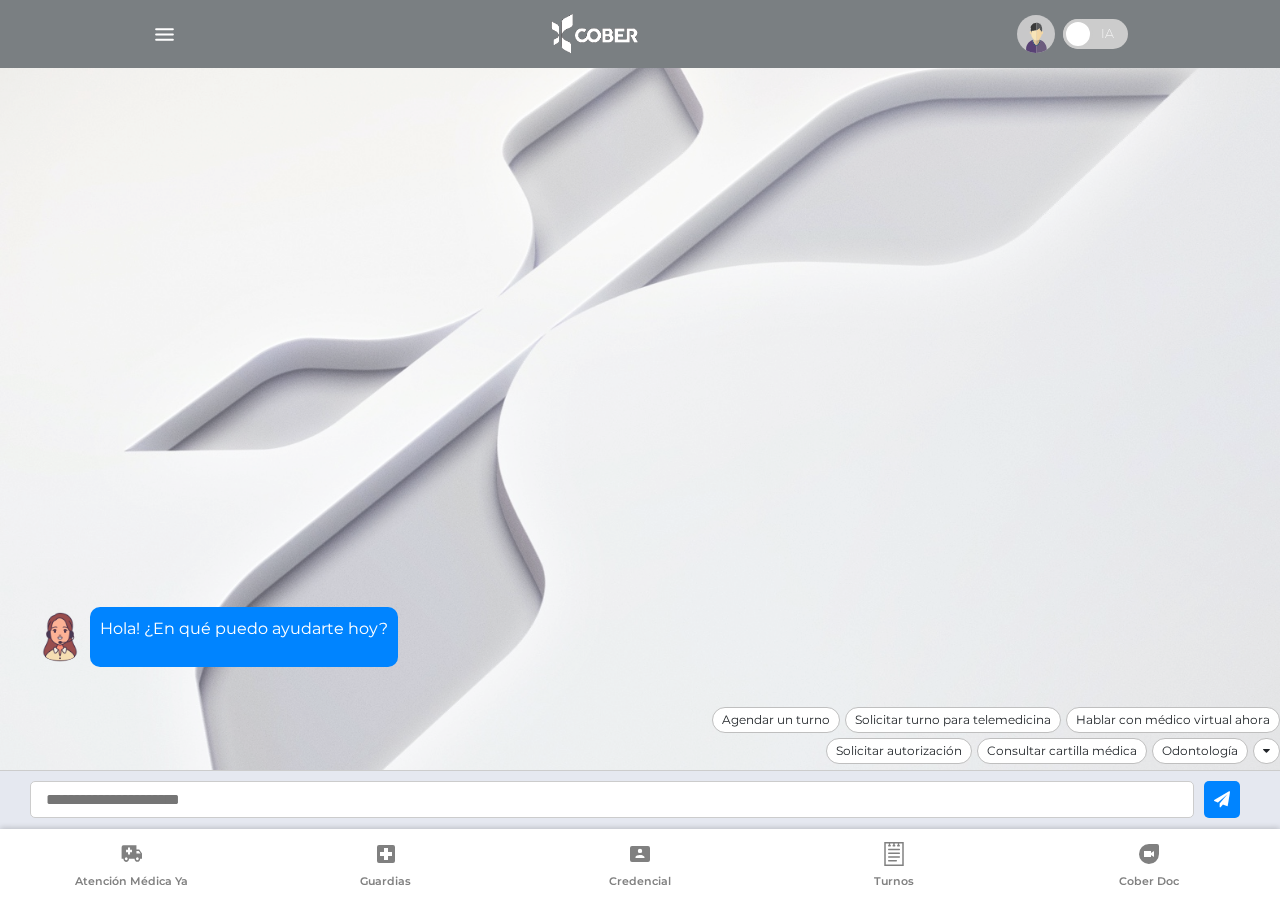 click at bounding box center [164, 34] 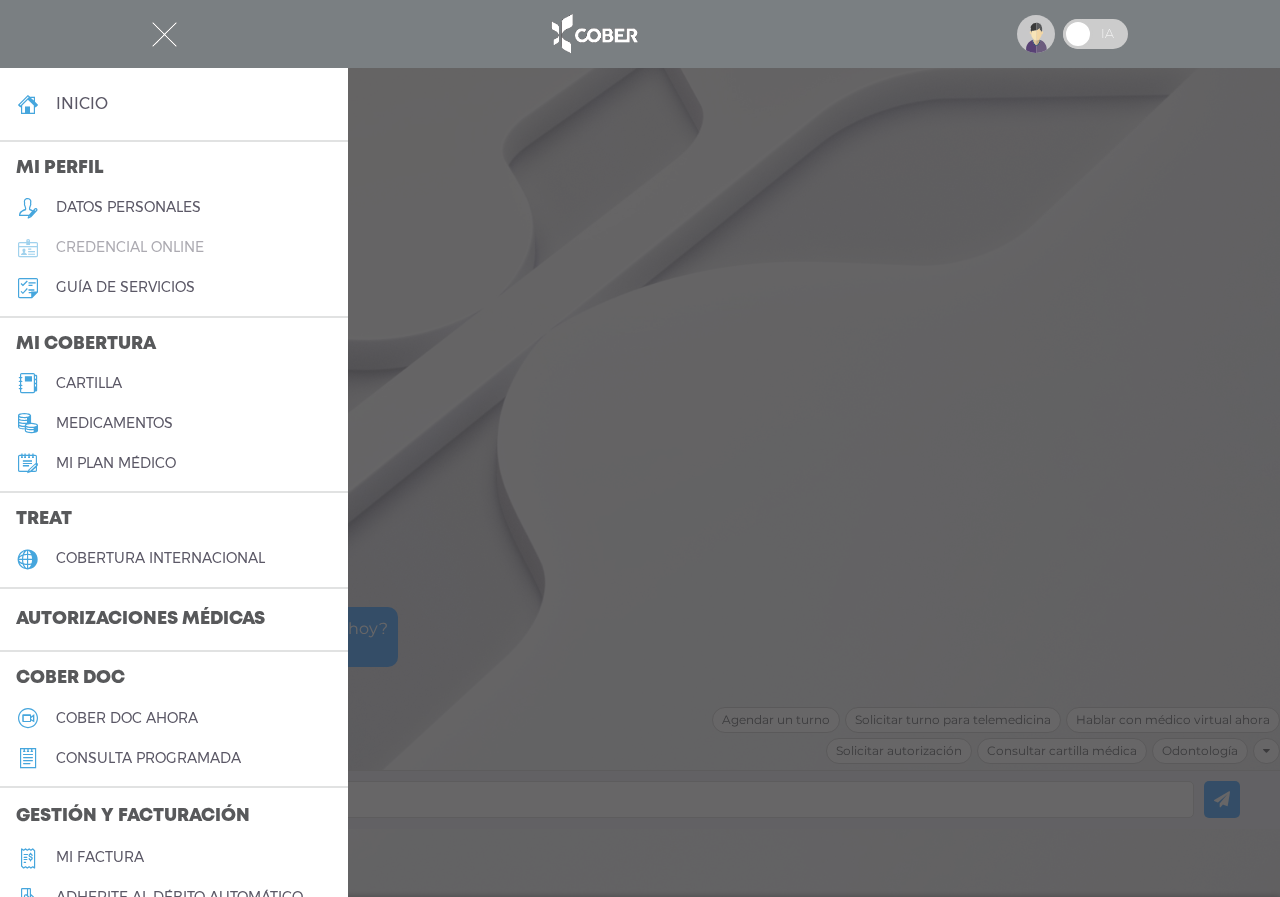 click on "credencial online" at bounding box center [130, 247] 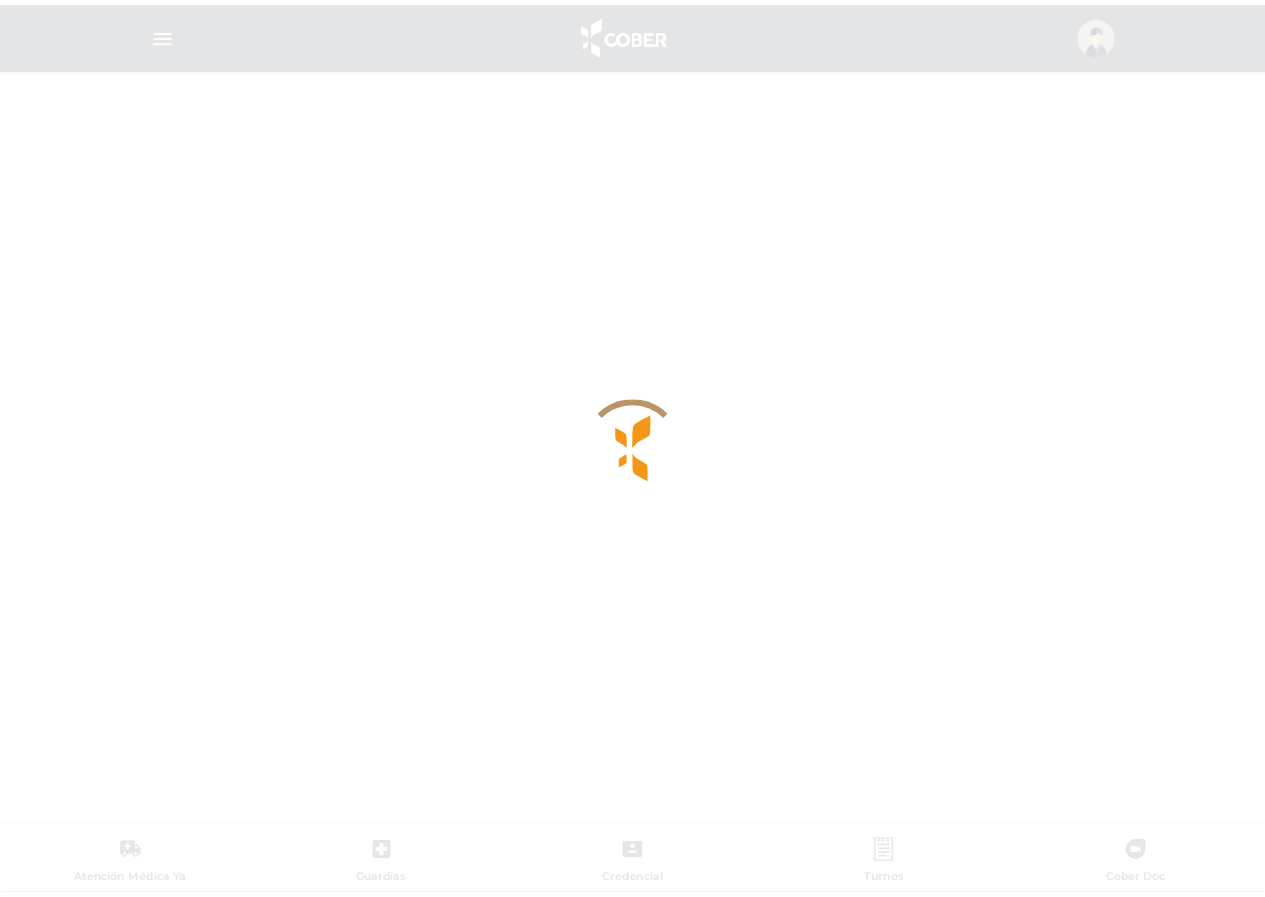 scroll, scrollTop: 0, scrollLeft: 0, axis: both 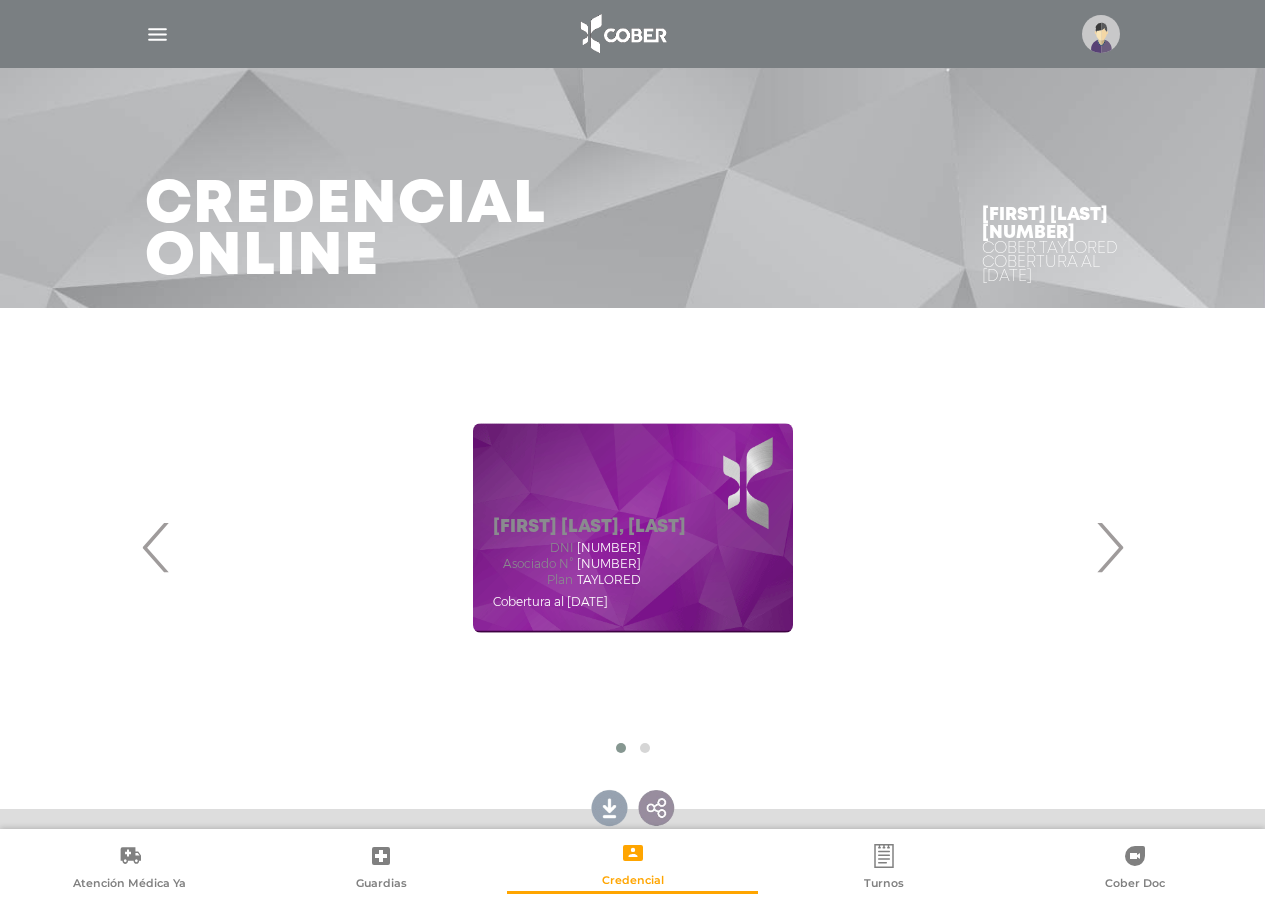 click on "›" at bounding box center [1109, 547] 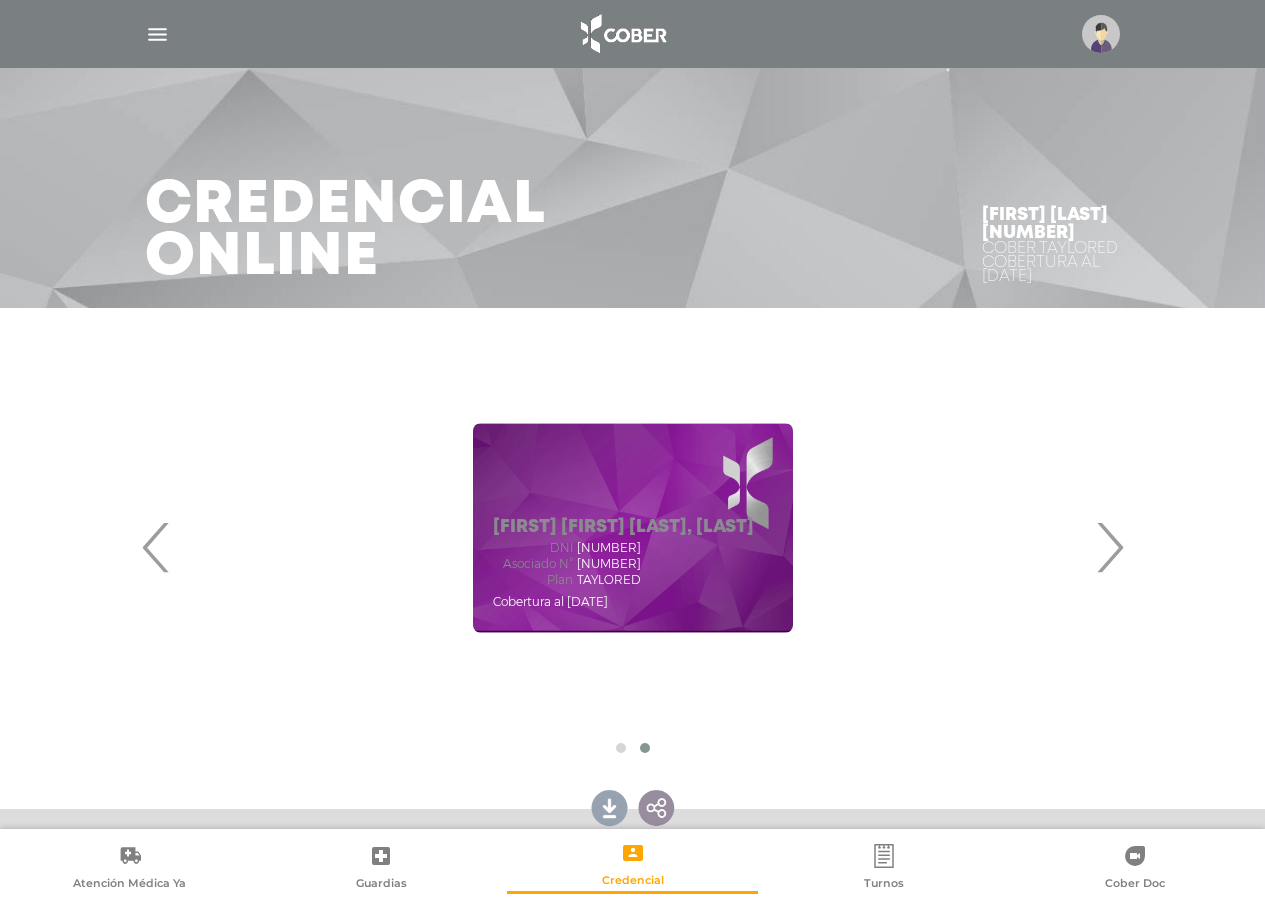 click on "›" at bounding box center [1109, 547] 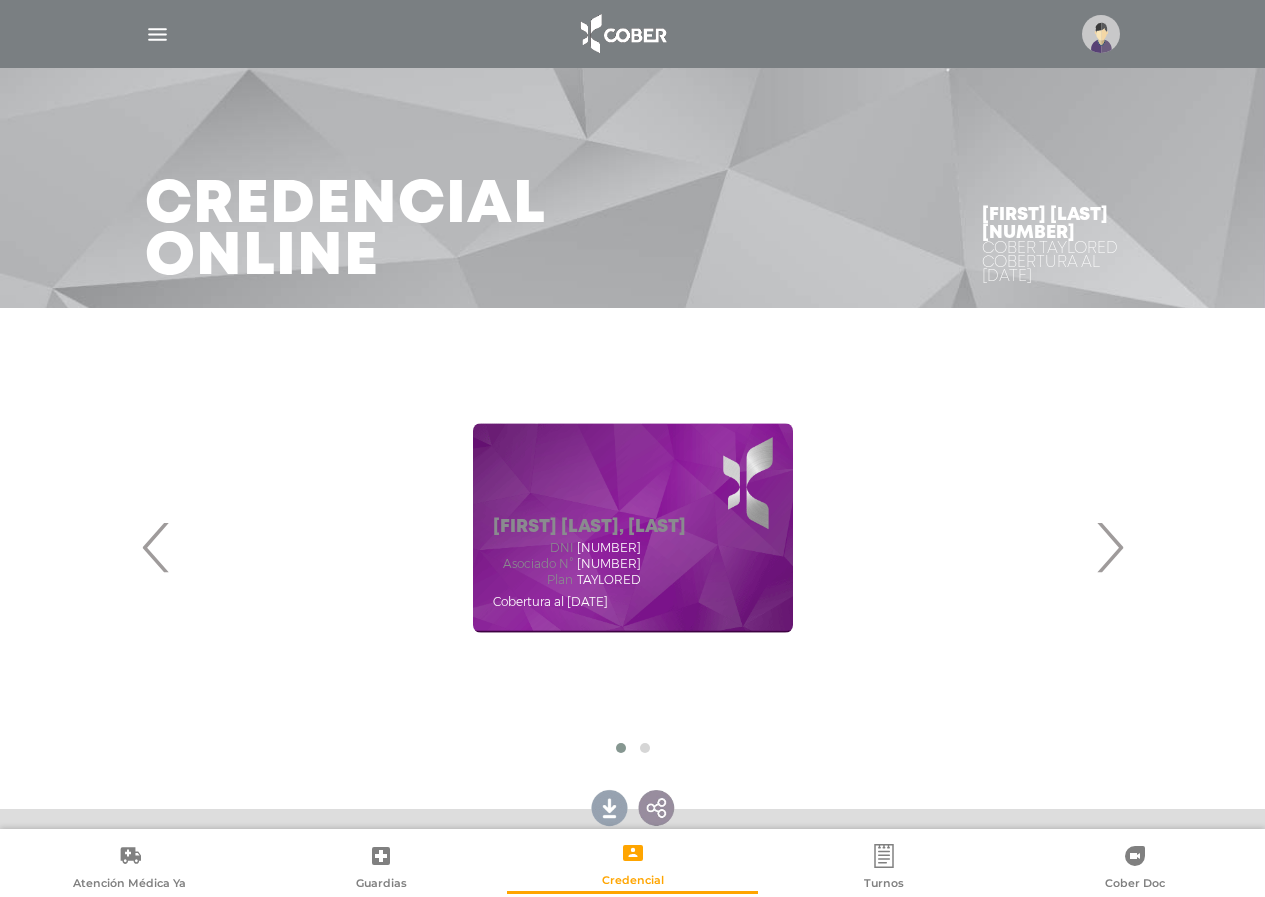 click on "‹" at bounding box center (156, 547) 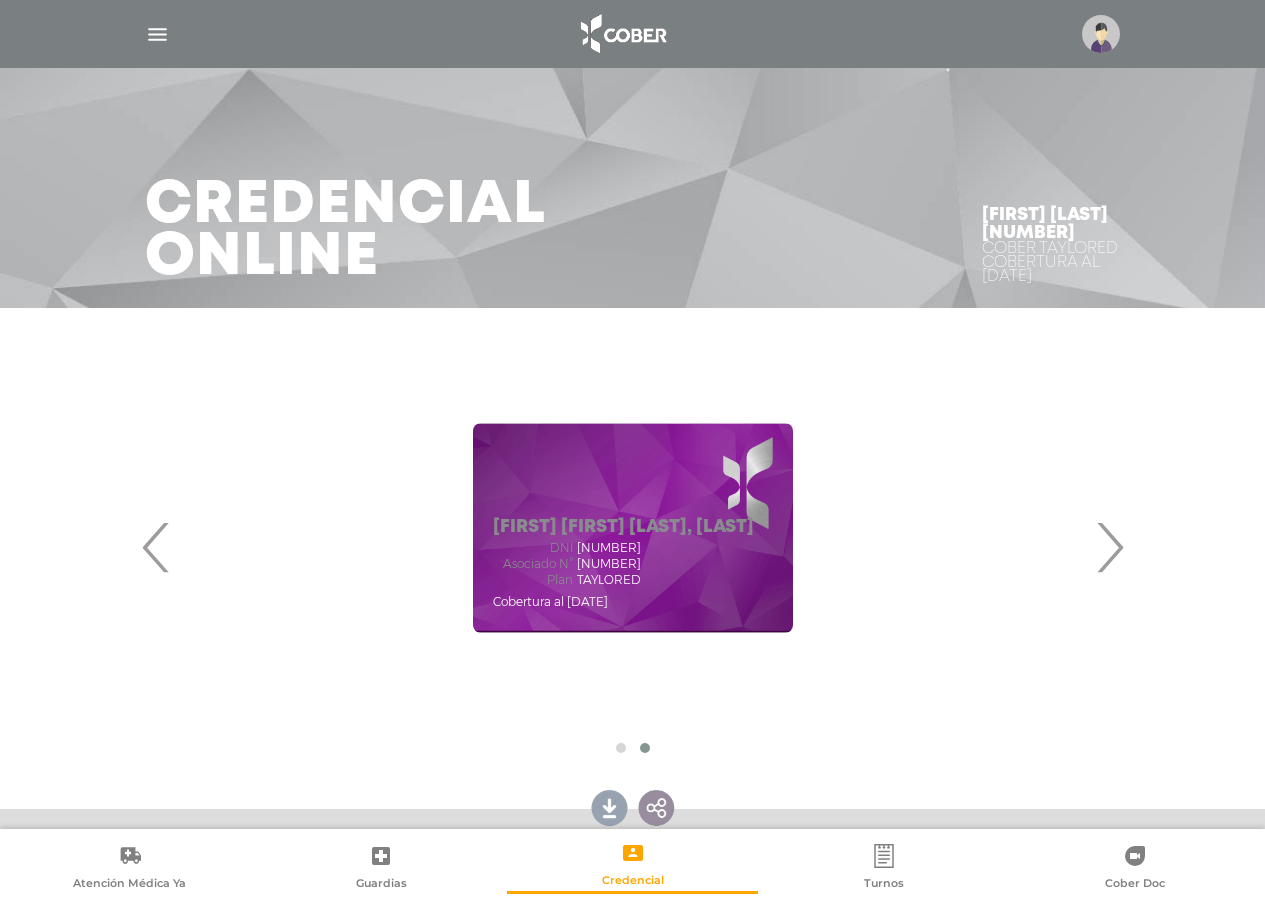 type 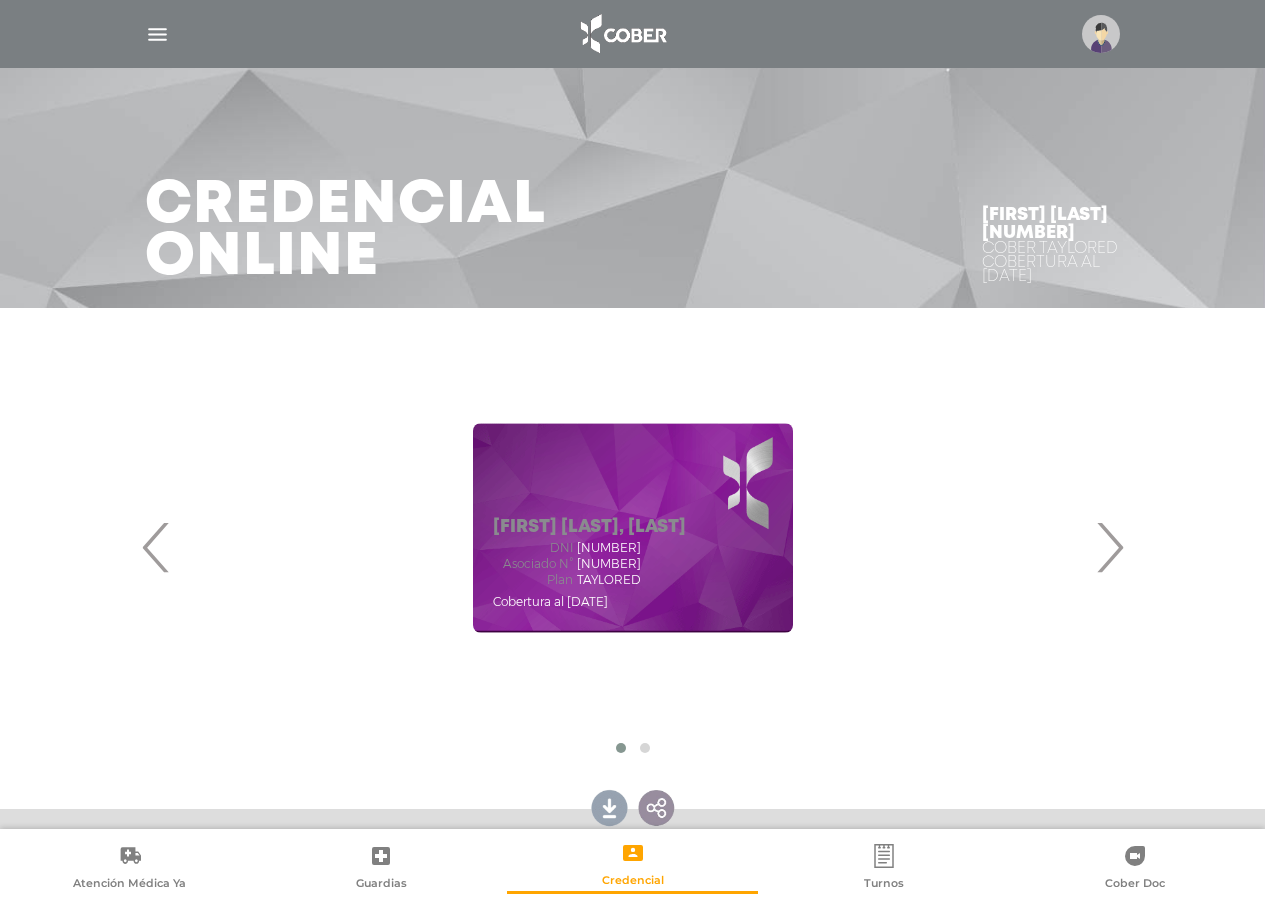 click at bounding box center [610, 806] 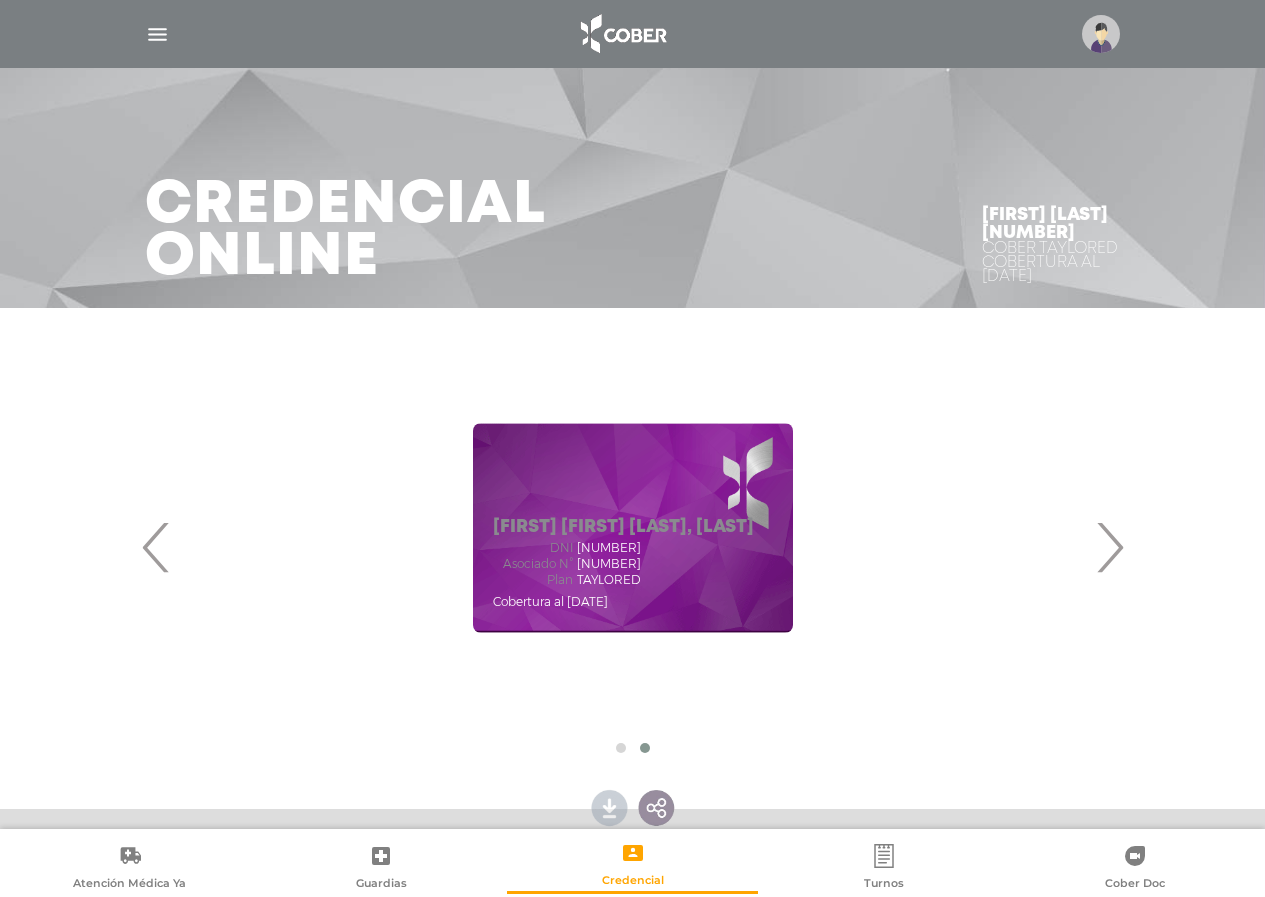 click at bounding box center (610, 806) 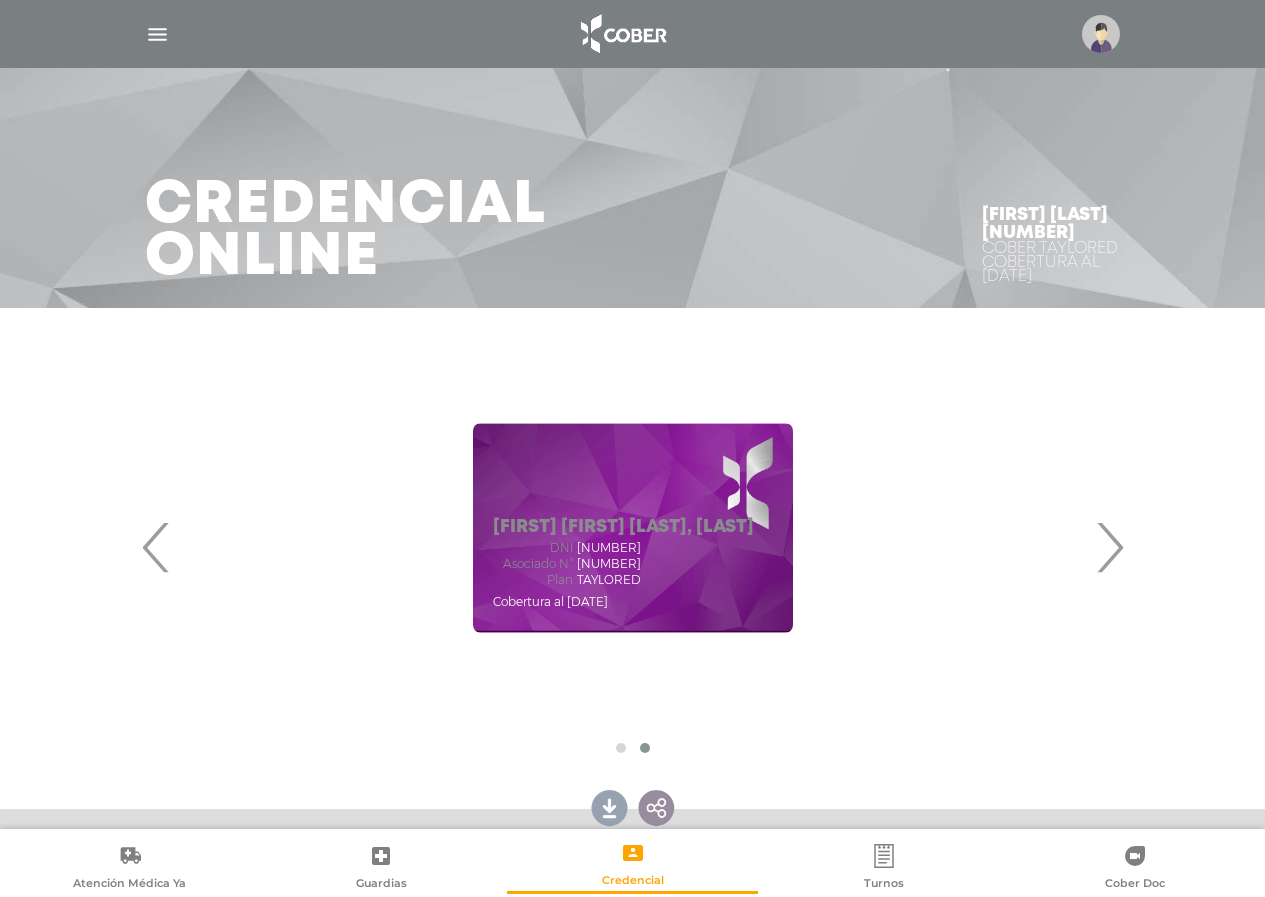 click at bounding box center (610, 806) 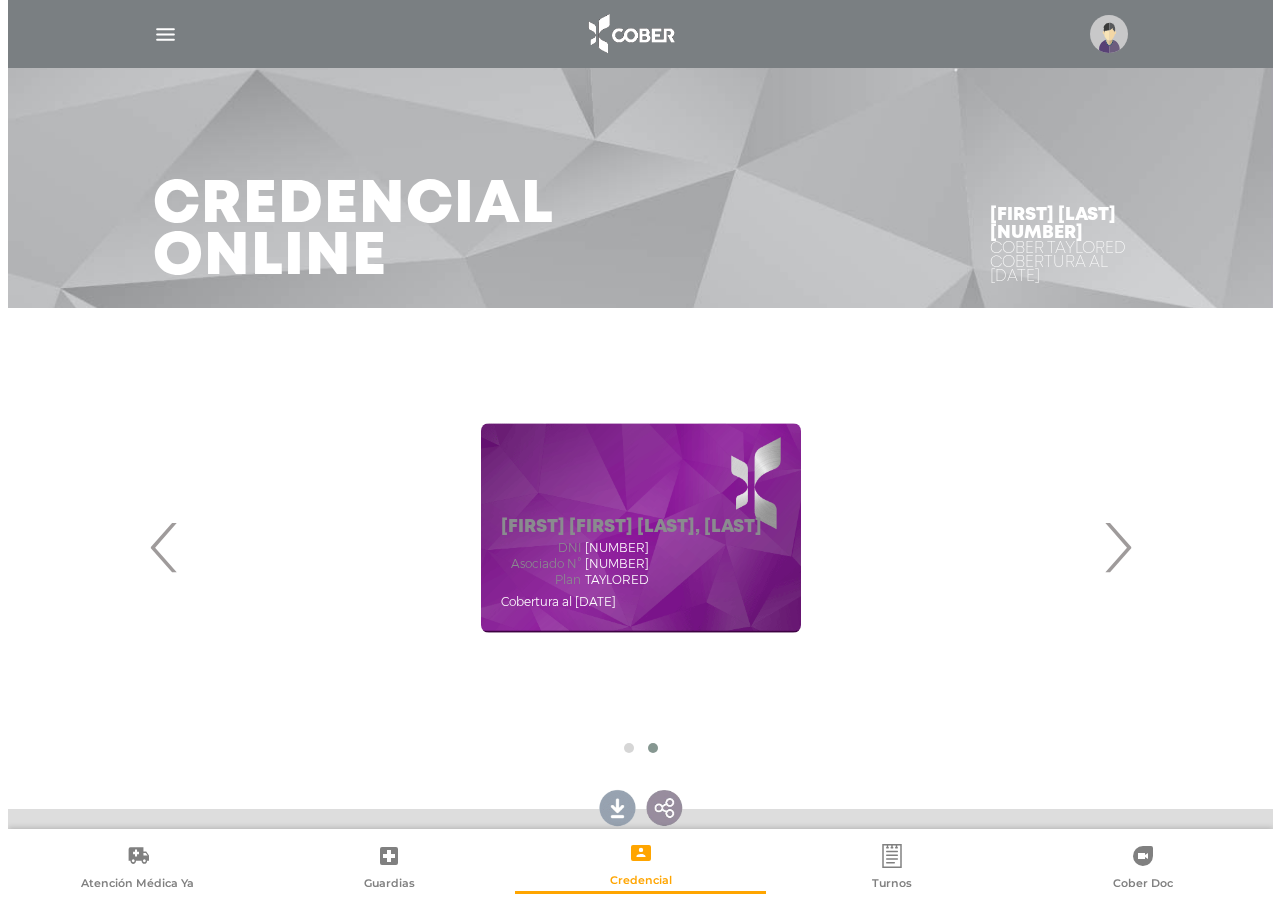 scroll, scrollTop: 0, scrollLeft: 0, axis: both 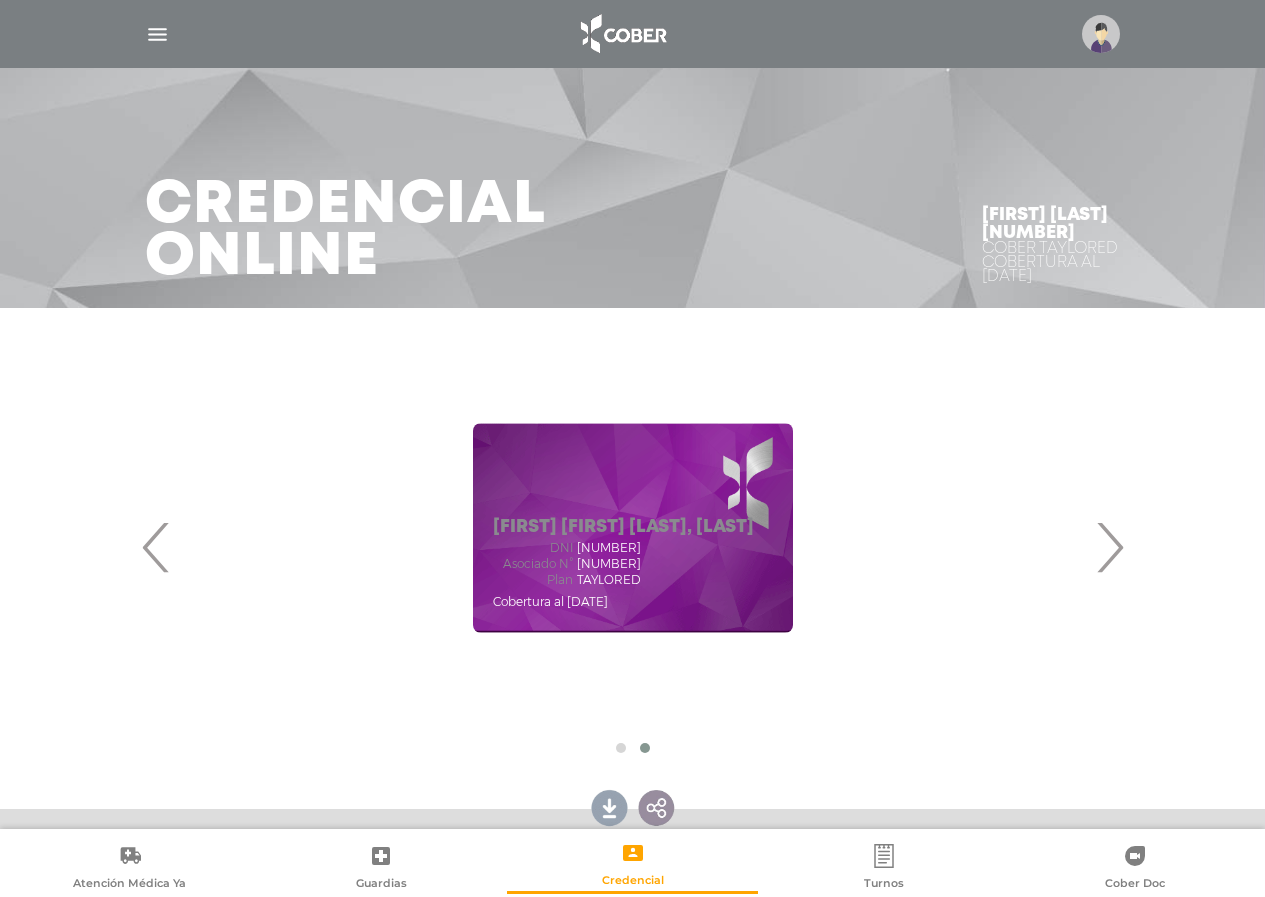 click at bounding box center (157, 34) 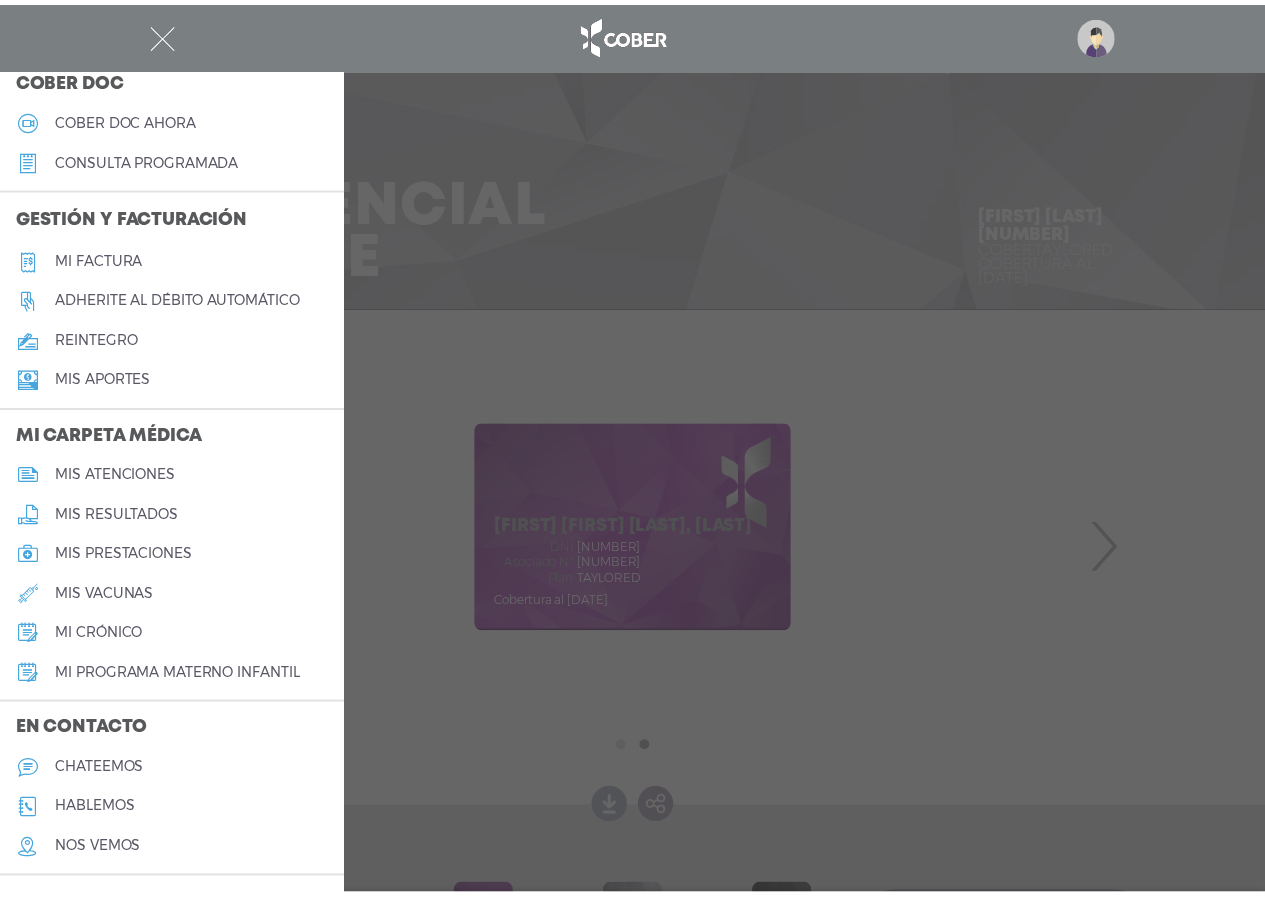 scroll, scrollTop: 600, scrollLeft: 0, axis: vertical 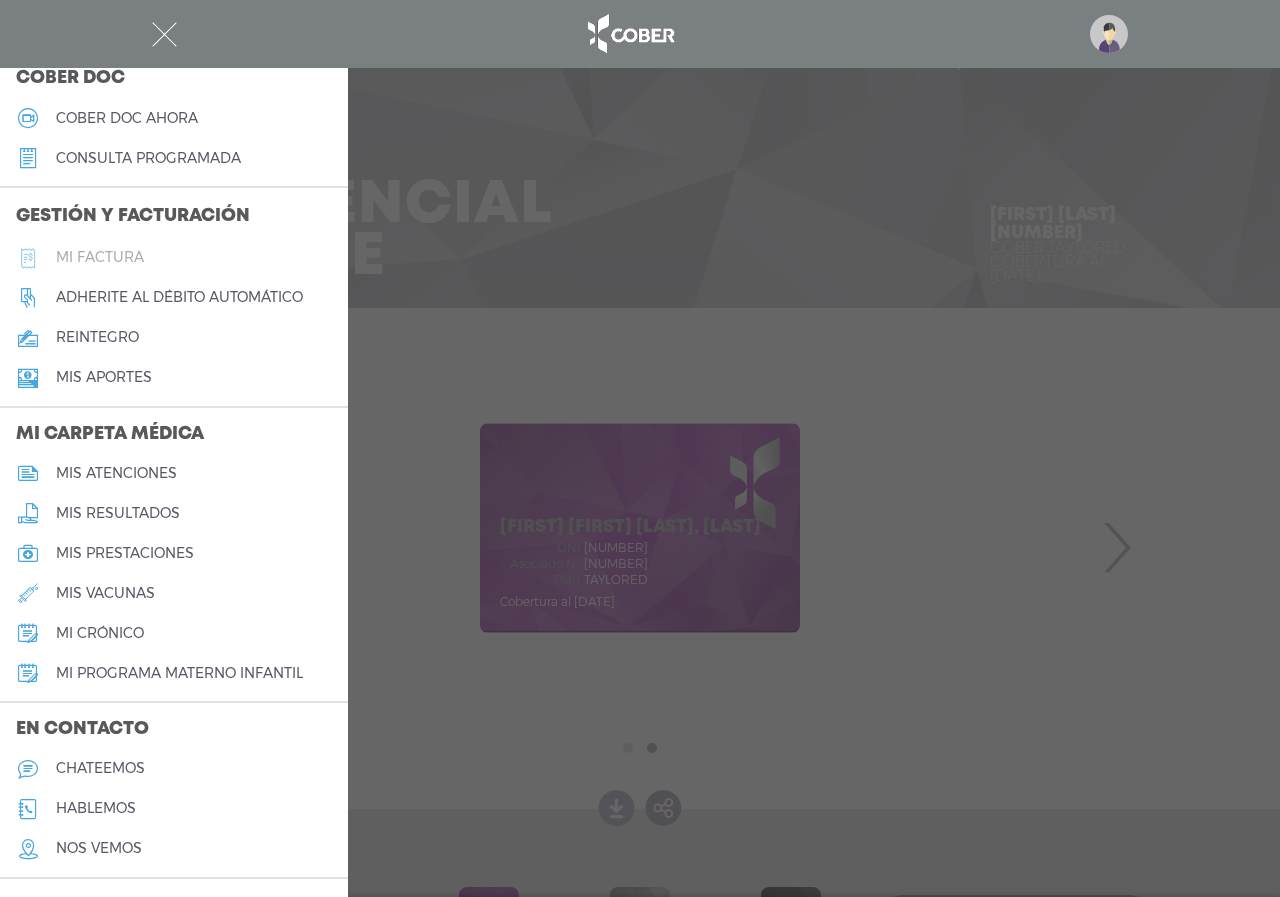 click on "Mi factura" at bounding box center [100, 257] 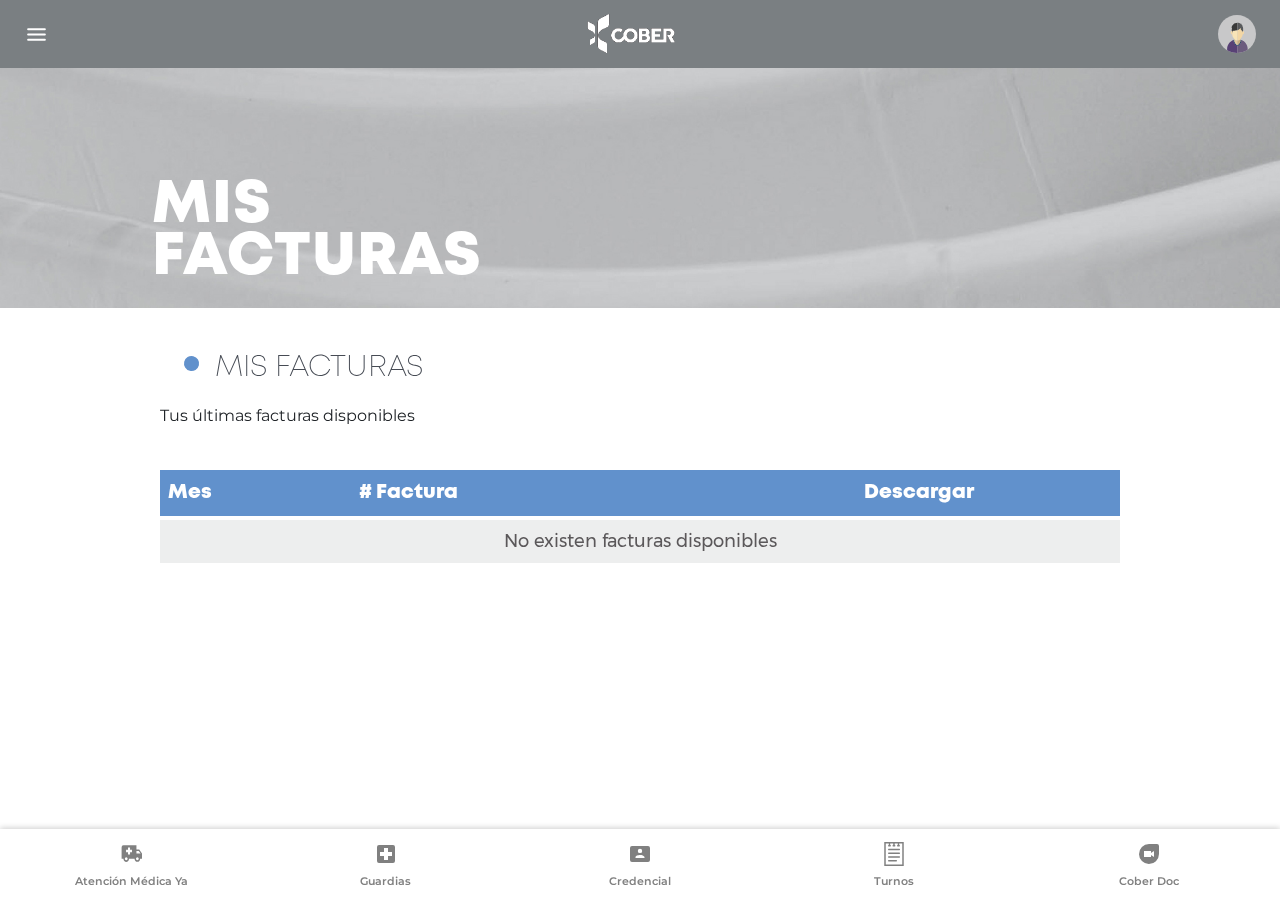 scroll, scrollTop: 0, scrollLeft: 0, axis: both 